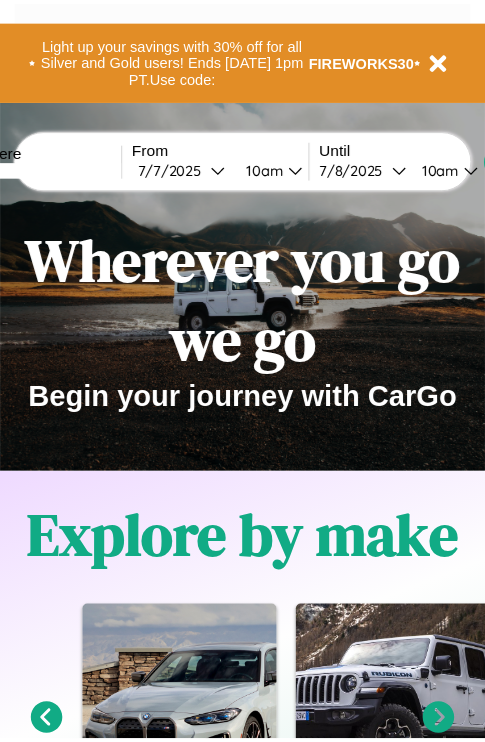 scroll, scrollTop: 0, scrollLeft: 0, axis: both 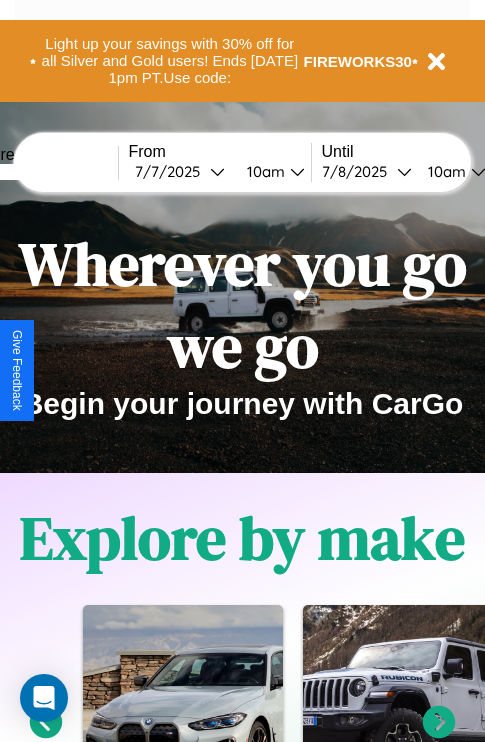 click at bounding box center (43, 172) 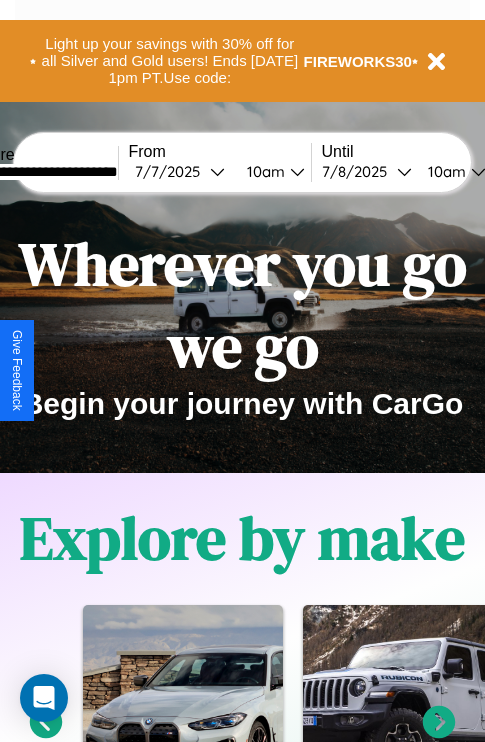 type on "**********" 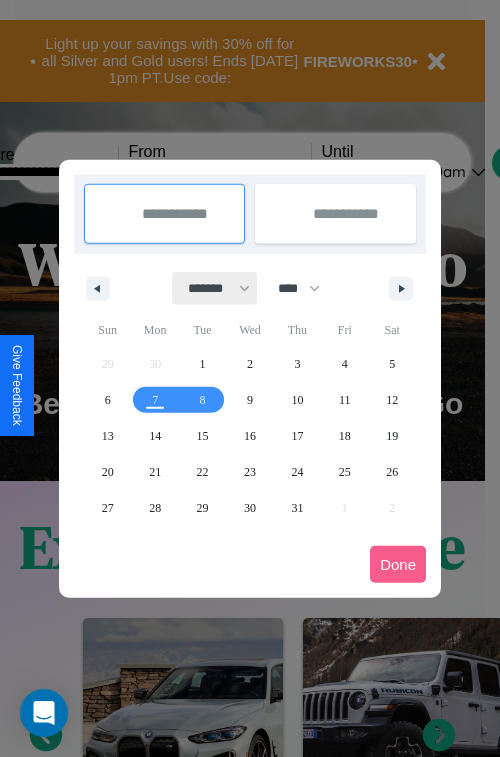 click on "******* ******** ***** ***** *** **** **** ****** ********* ******* ******** ********" at bounding box center (215, 288) 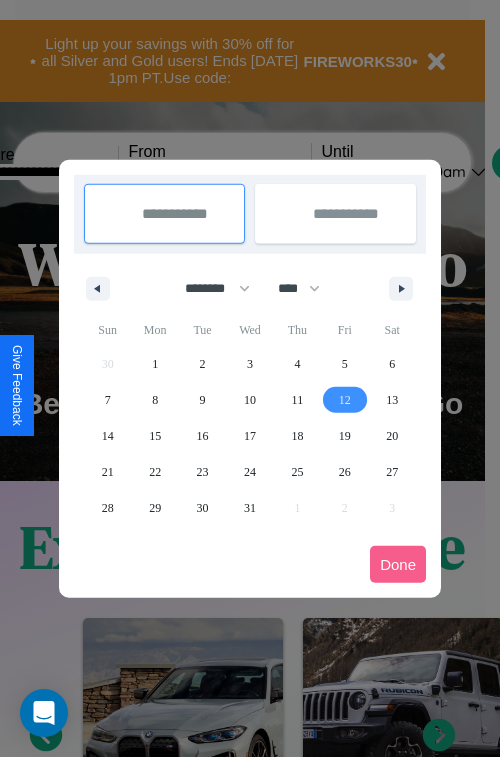 click on "12" at bounding box center (345, 400) 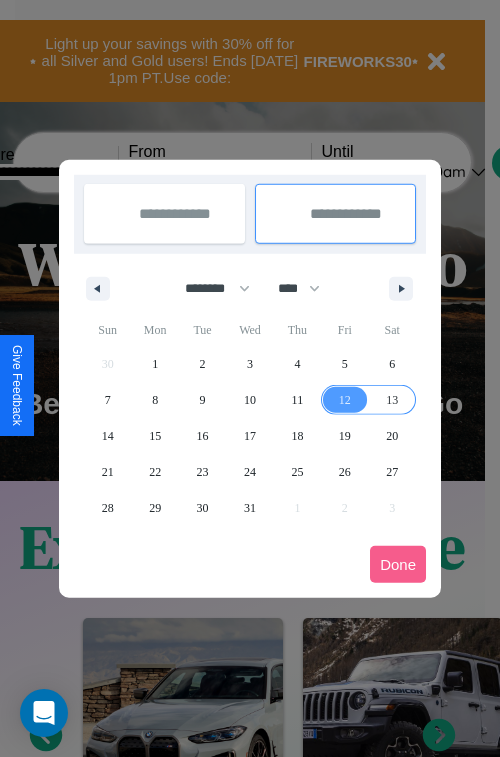click on "13" at bounding box center (392, 400) 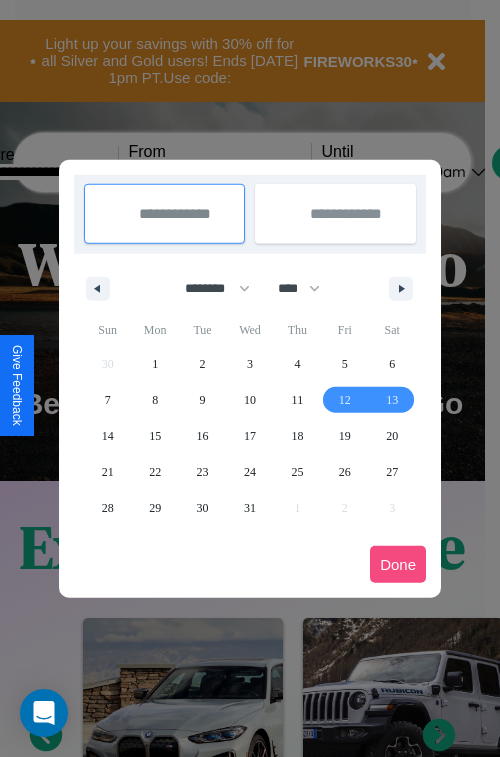 click on "Done" at bounding box center (398, 564) 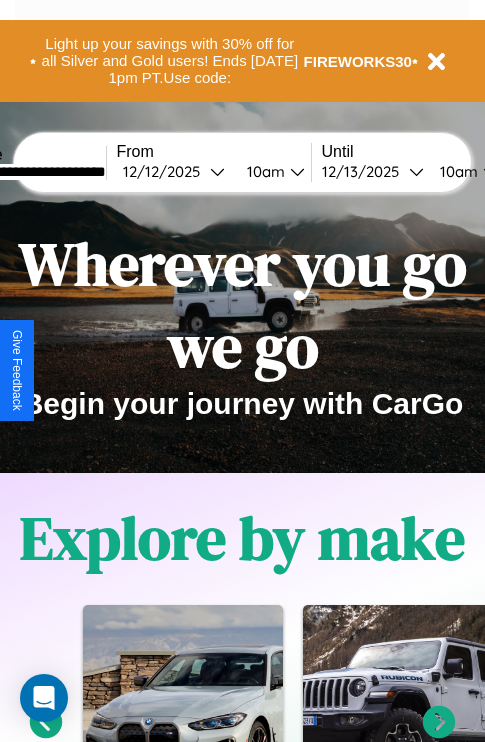 scroll, scrollTop: 0, scrollLeft: 80, axis: horizontal 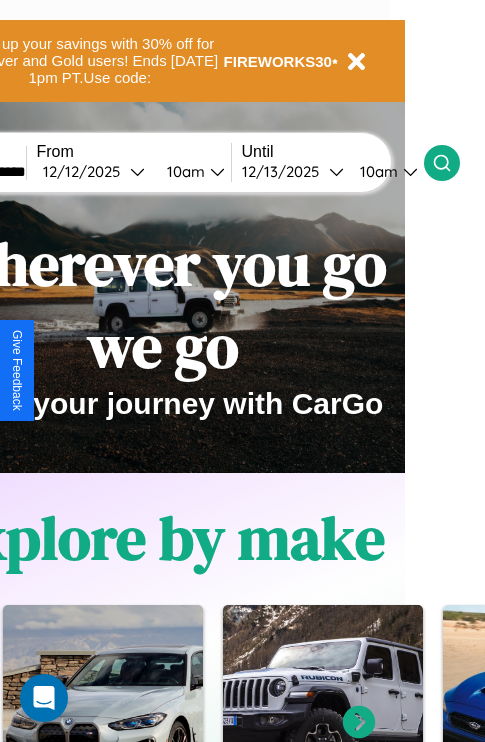 click 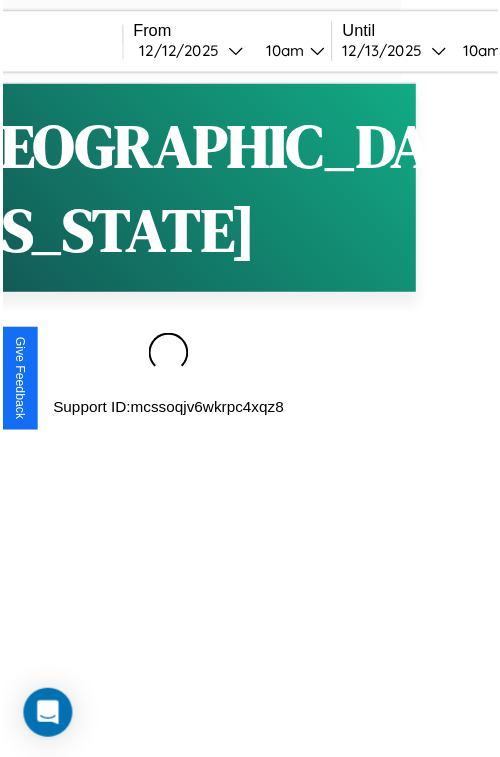 scroll, scrollTop: 0, scrollLeft: 0, axis: both 